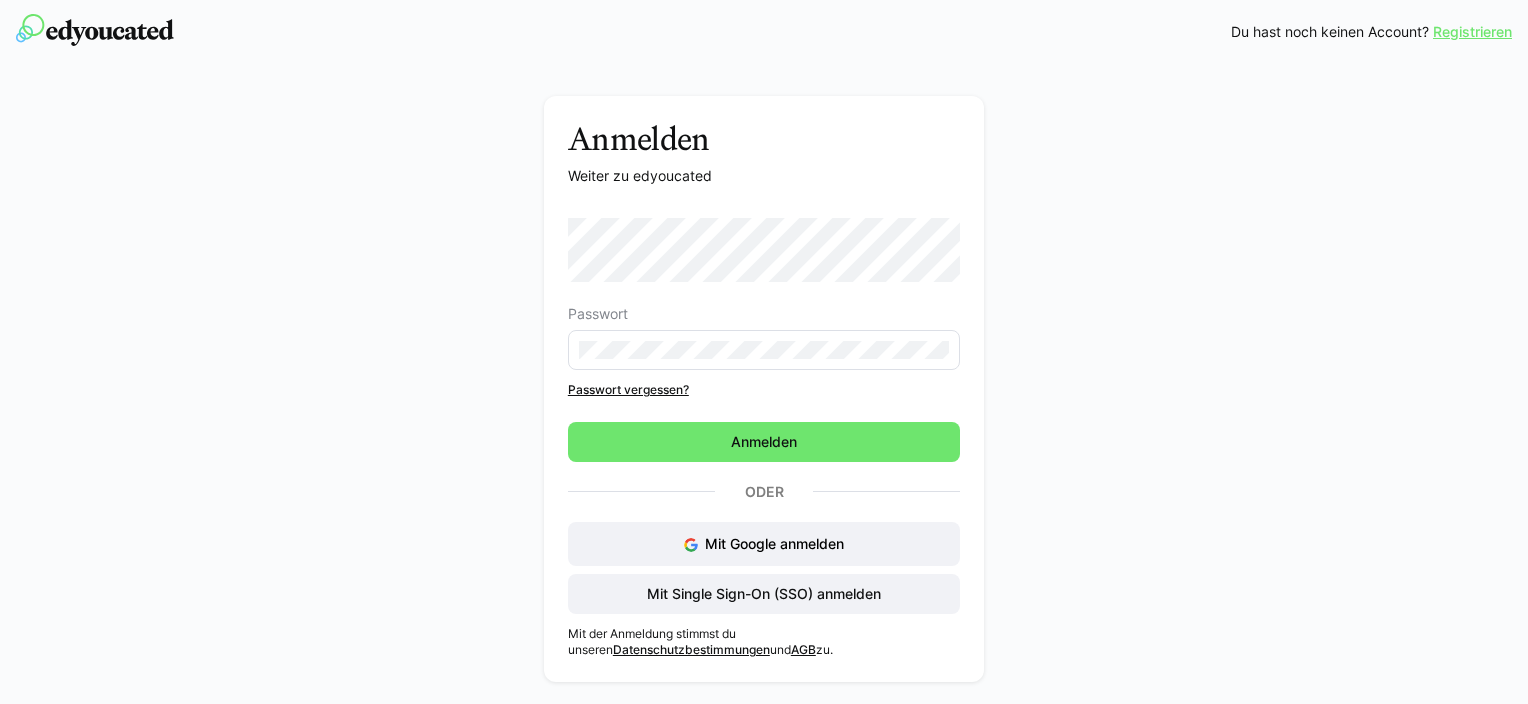 scroll, scrollTop: 0, scrollLeft: 0, axis: both 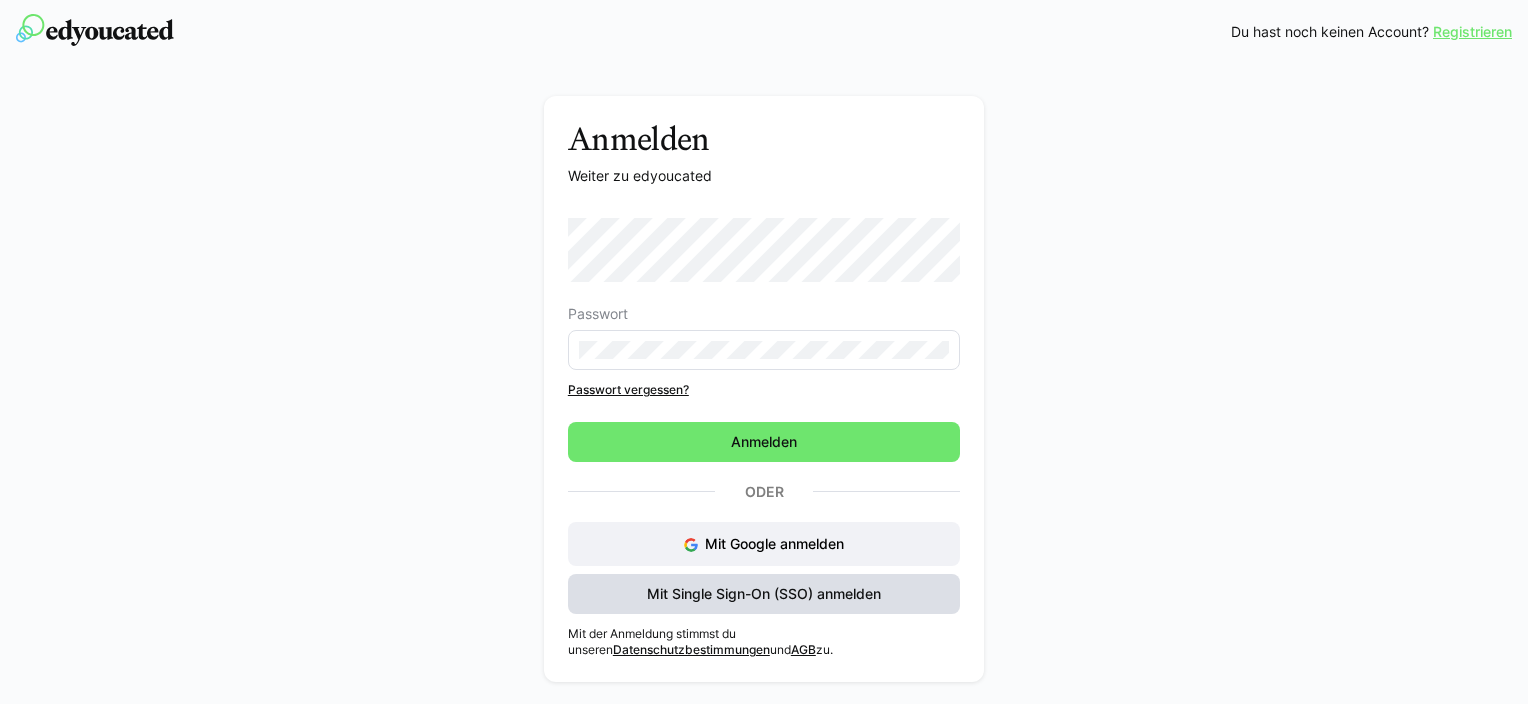click on "Mit Single Sign-On (SSO) anmelden" 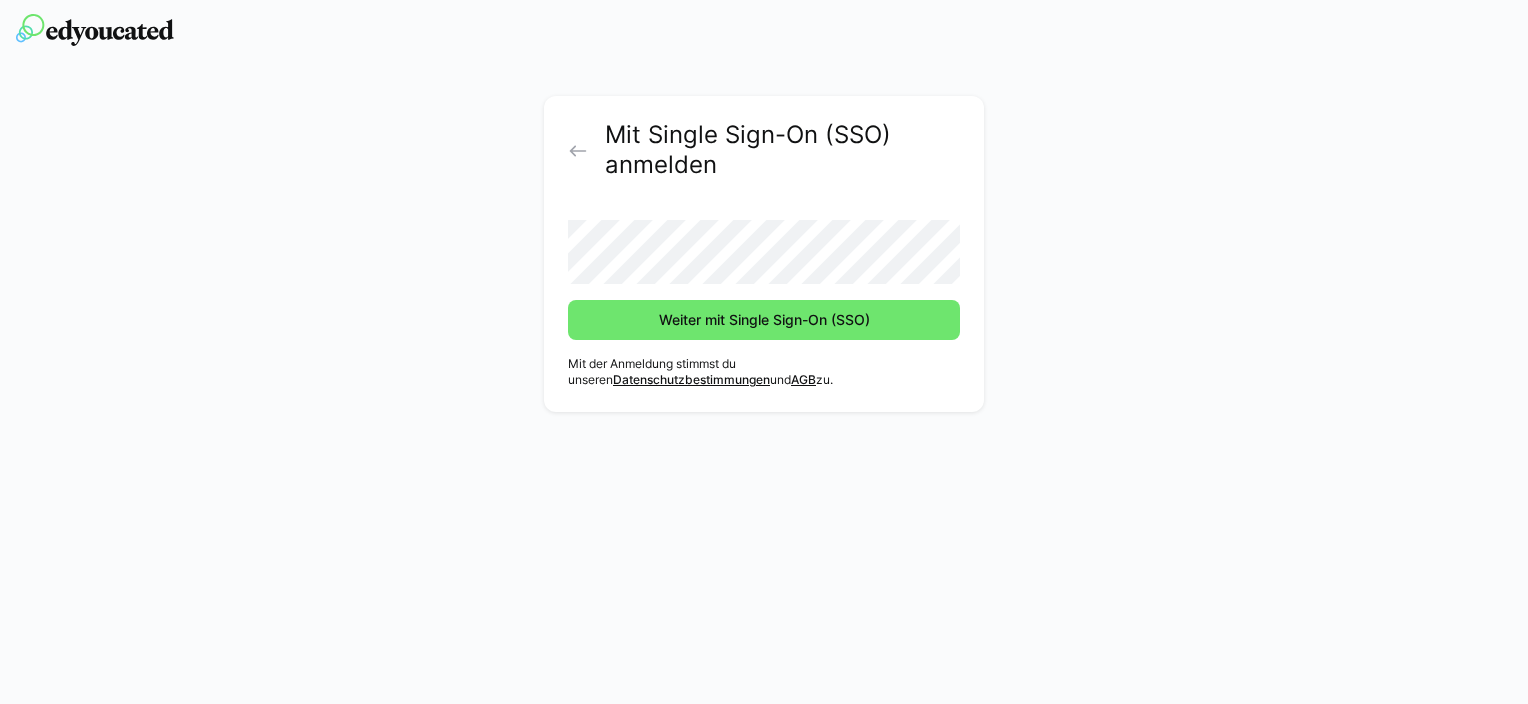 click on "Weiter mit Single Sign-On (SSO)" 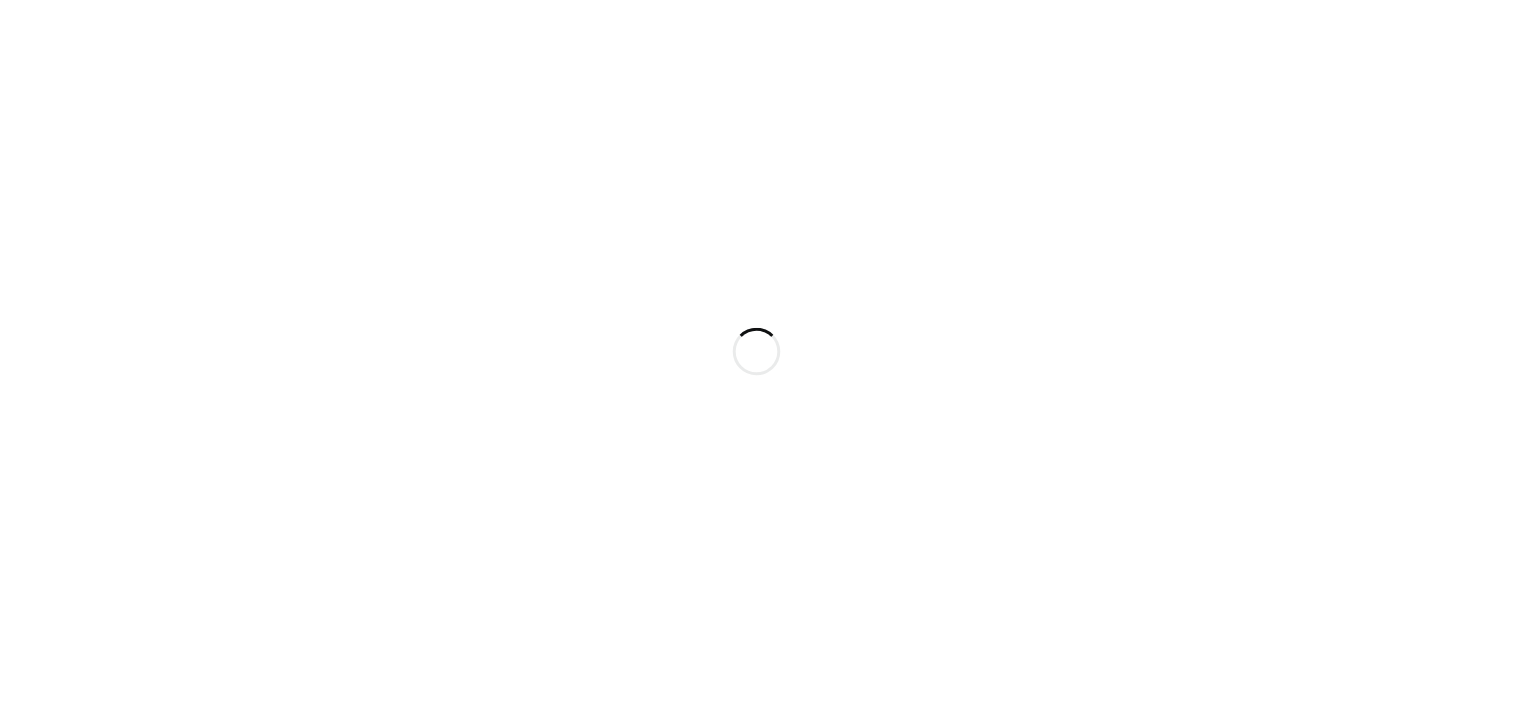 scroll, scrollTop: 0, scrollLeft: 0, axis: both 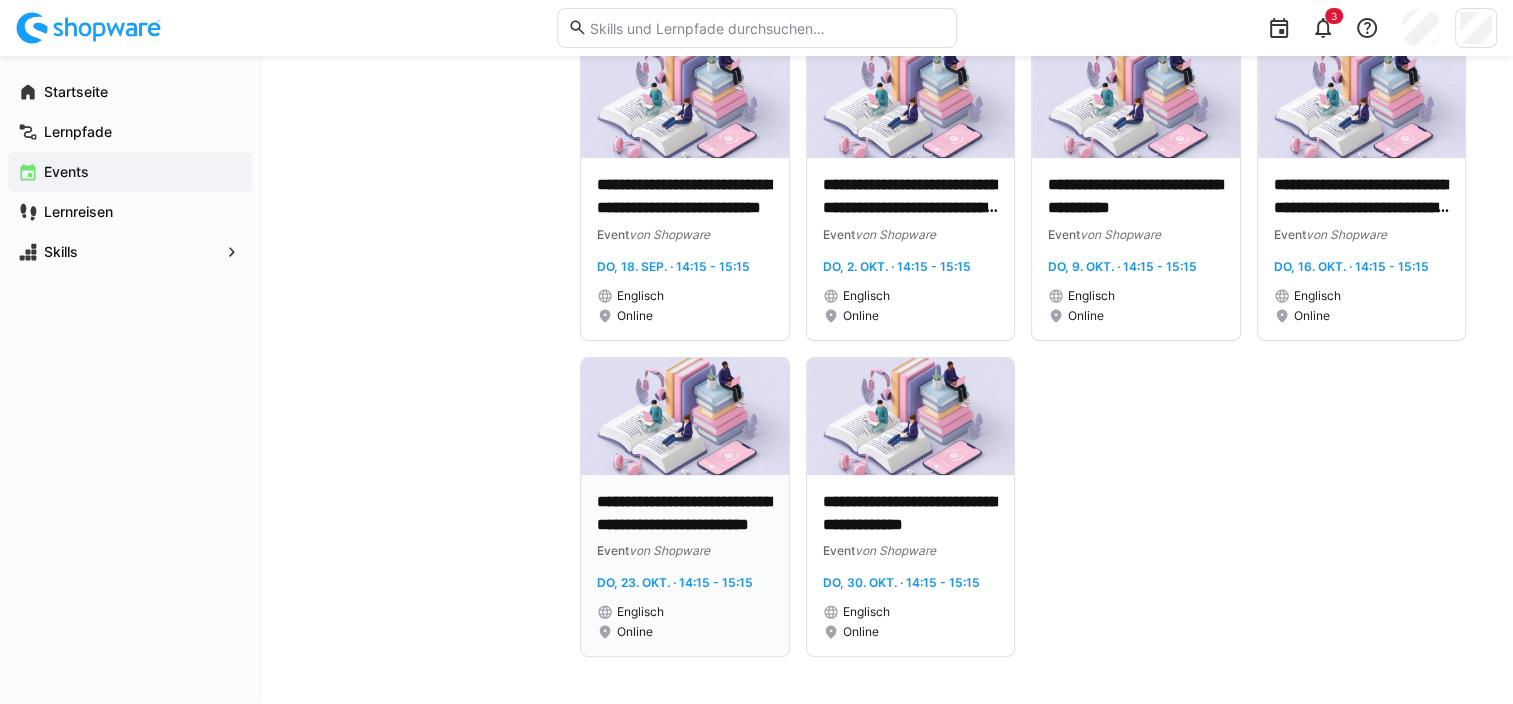 click on "**********" 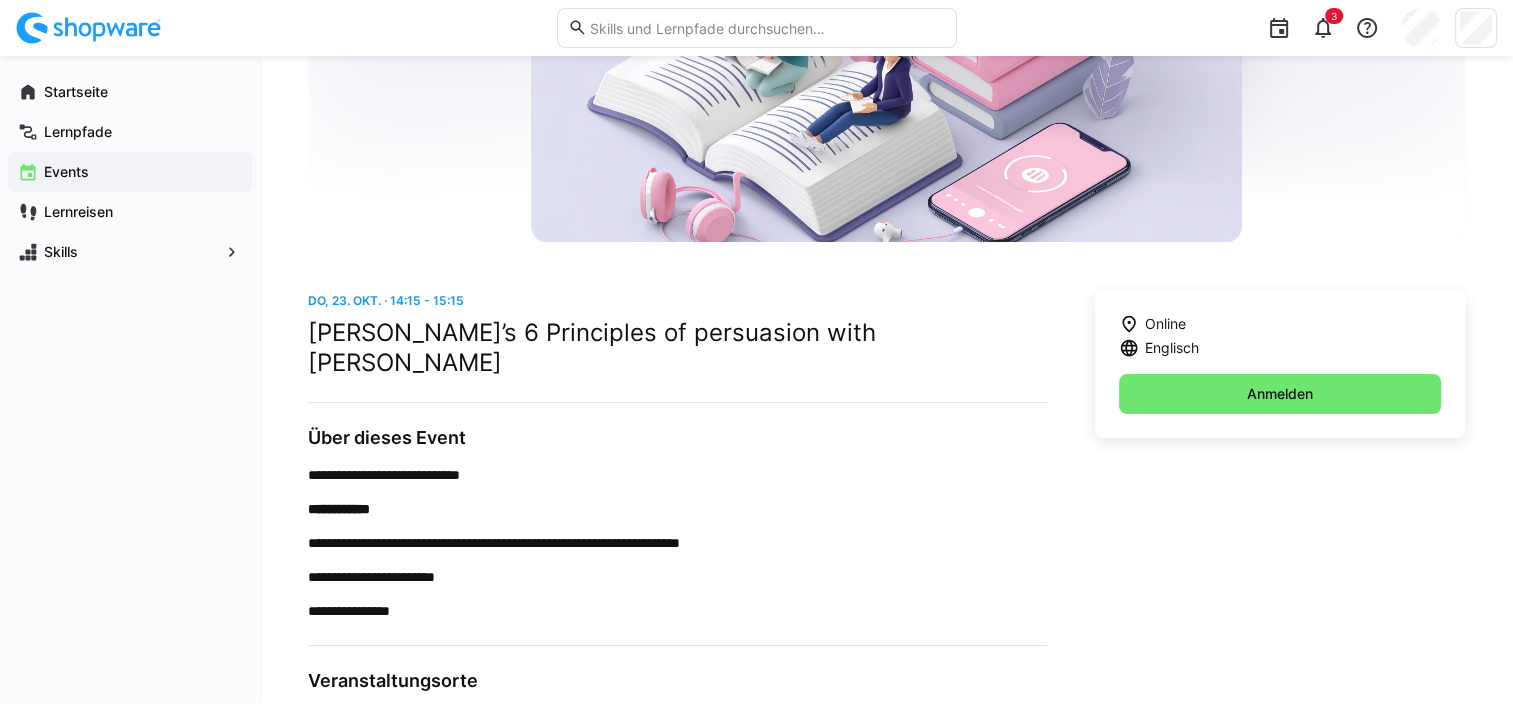 scroll, scrollTop: 341, scrollLeft: 0, axis: vertical 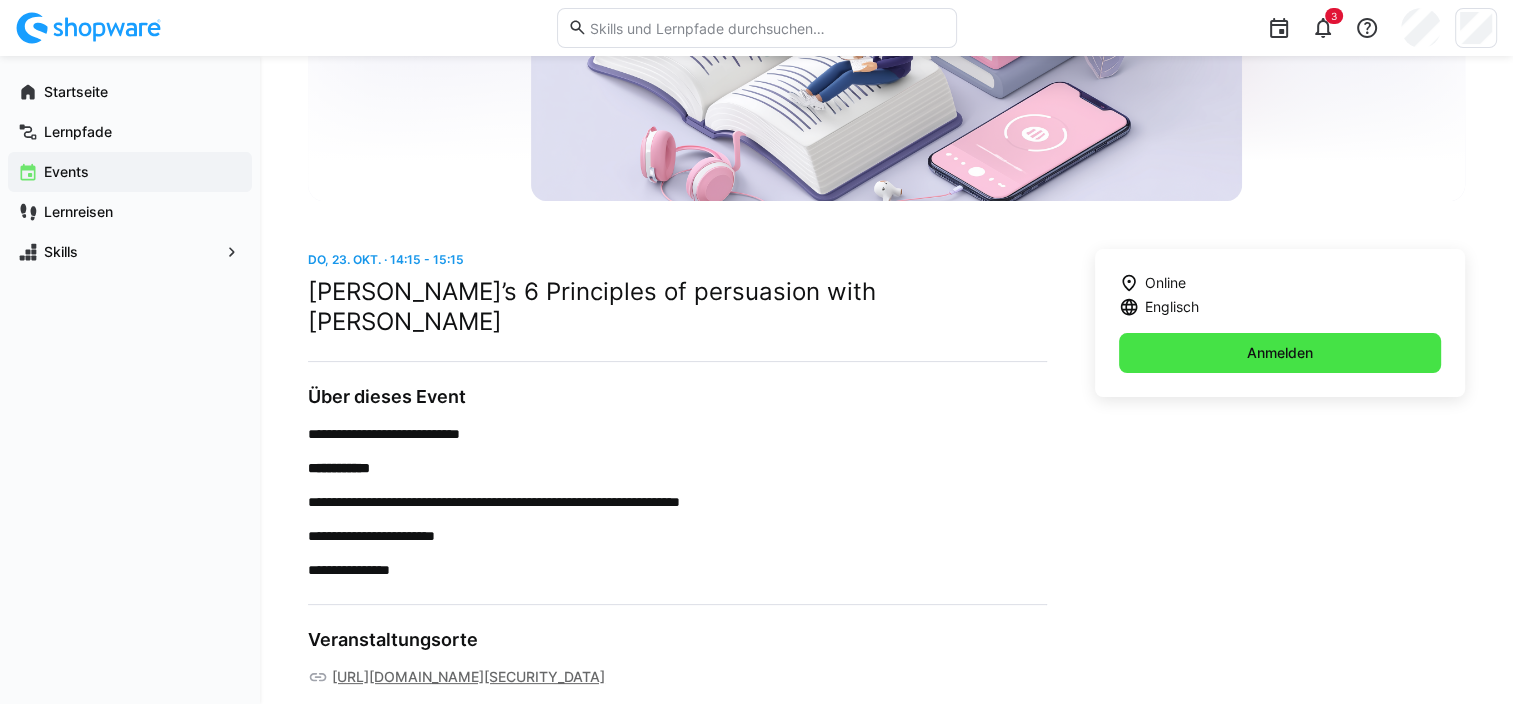 click on "Anmelden" 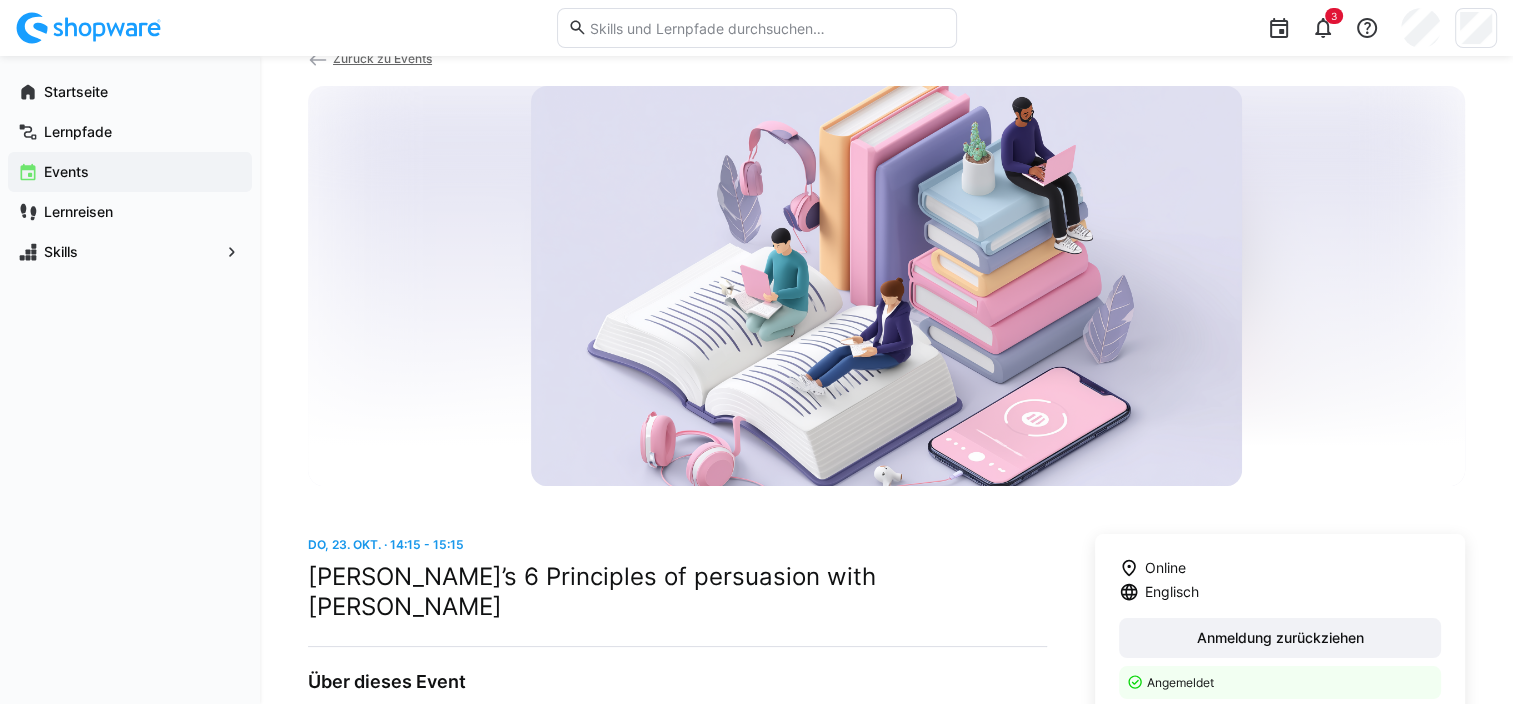 scroll, scrollTop: 0, scrollLeft: 0, axis: both 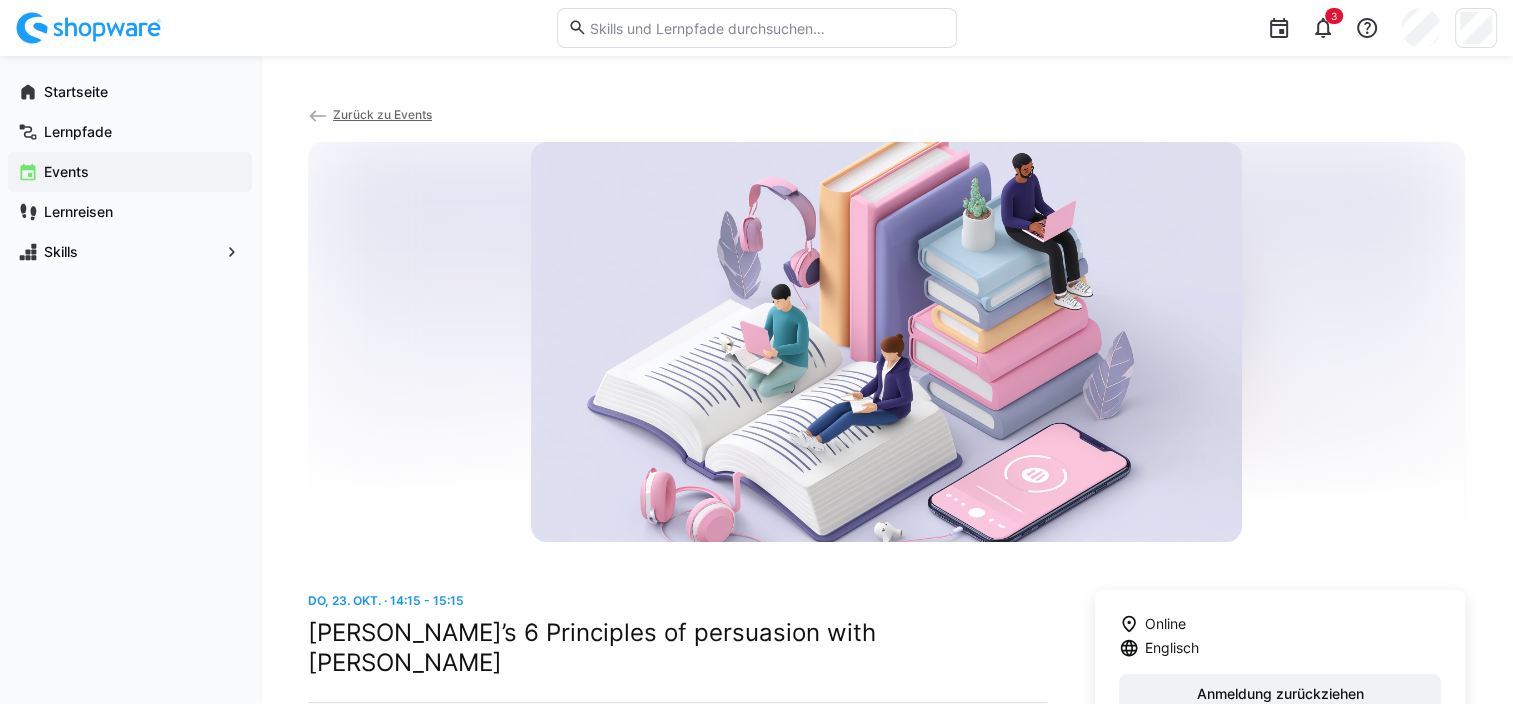 click on "Zurück zu Events" 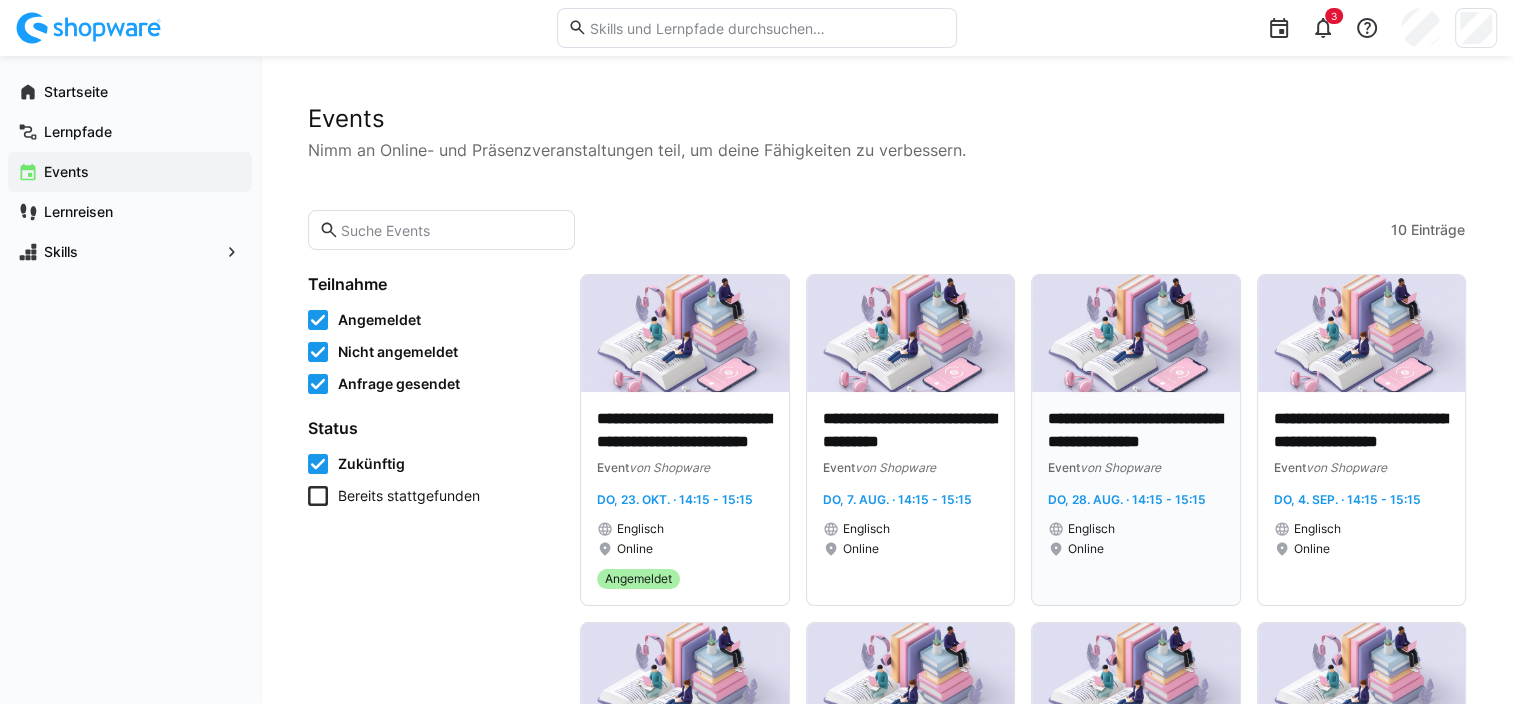 click on "von Shopware" 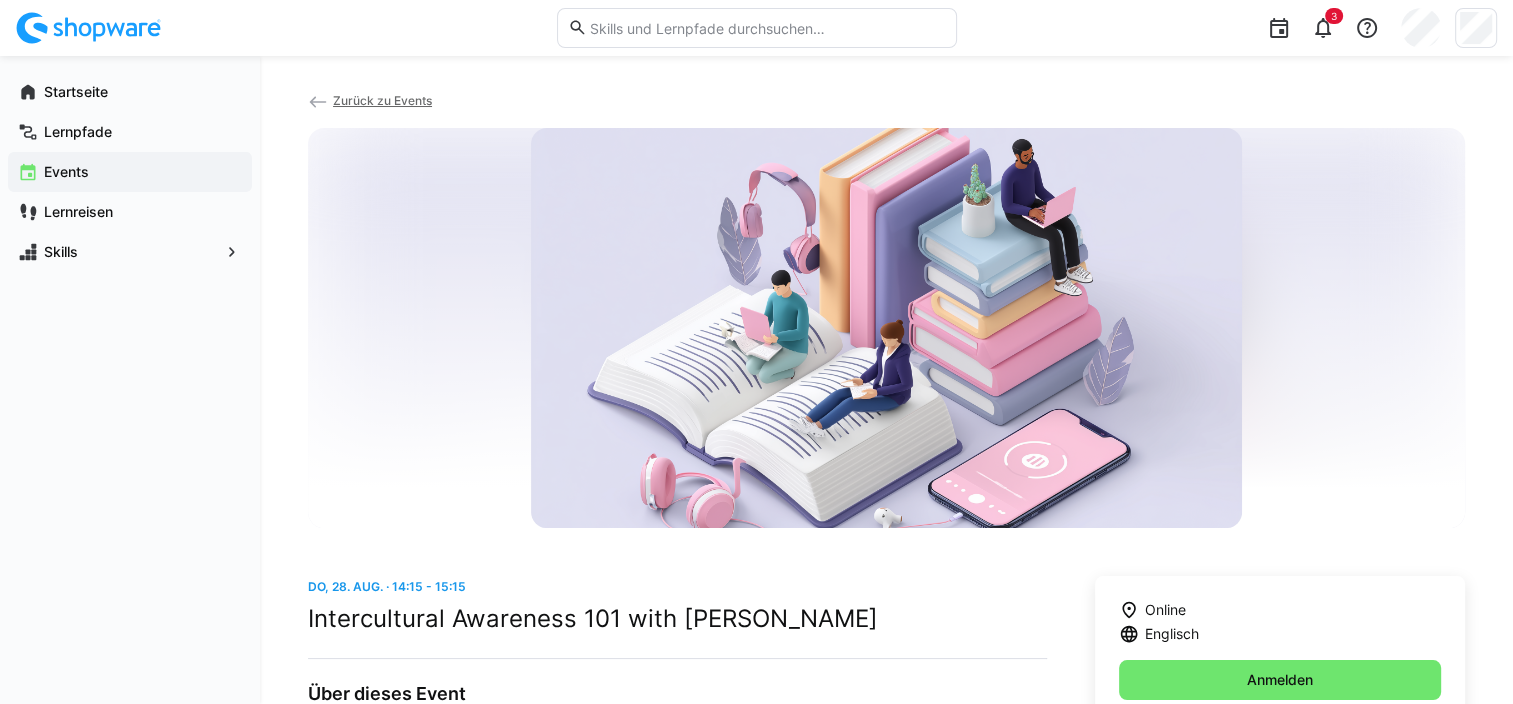 scroll, scrollTop: 0, scrollLeft: 0, axis: both 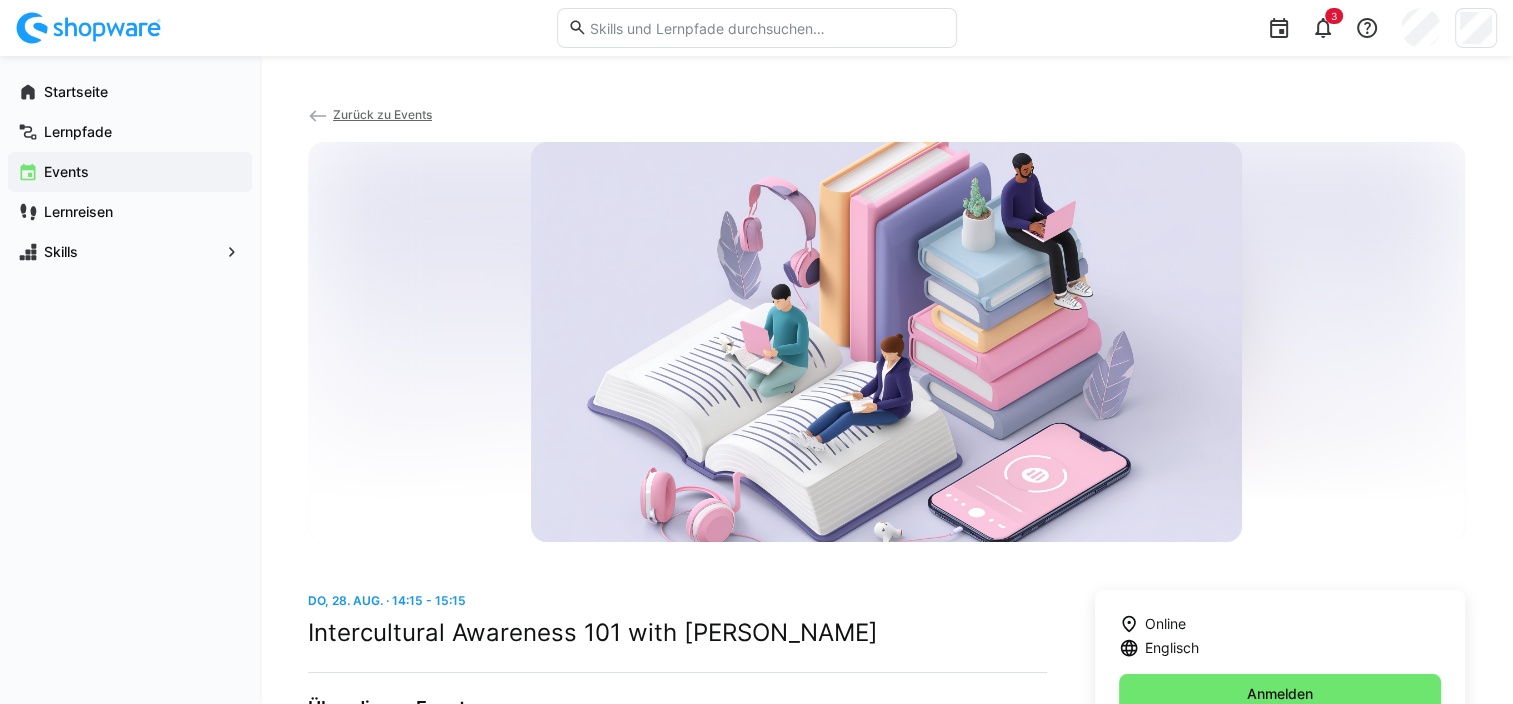 click on "Zurück zu Events" 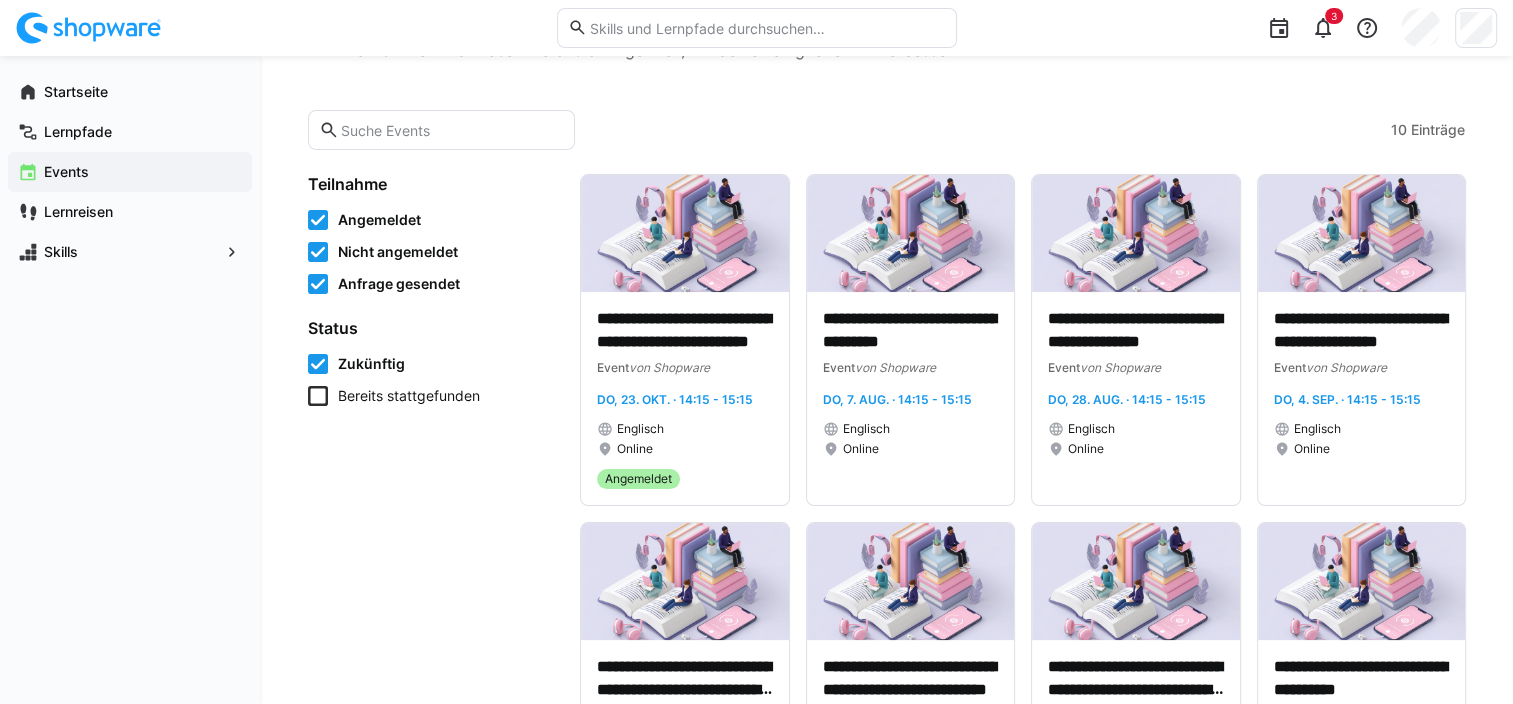 scroll, scrollTop: 200, scrollLeft: 0, axis: vertical 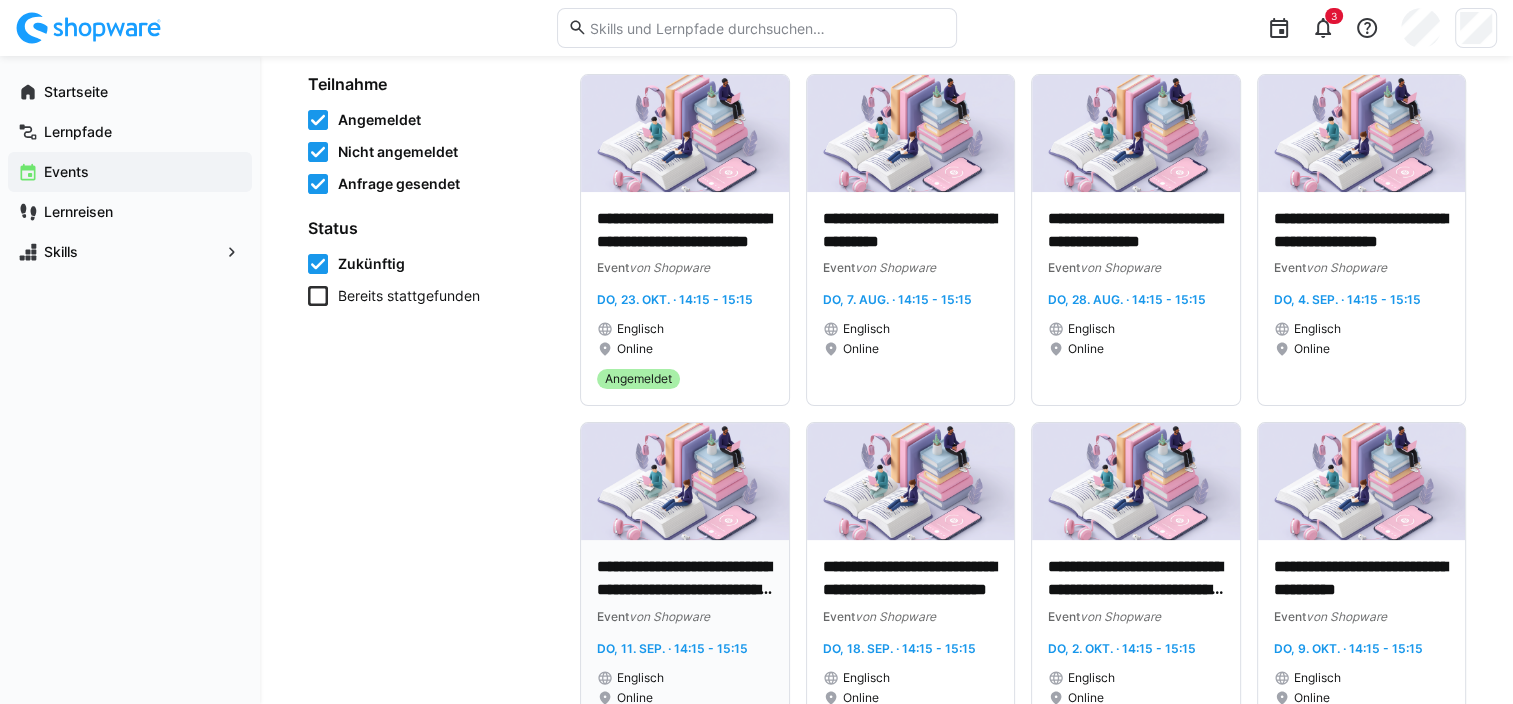 click on "**********" 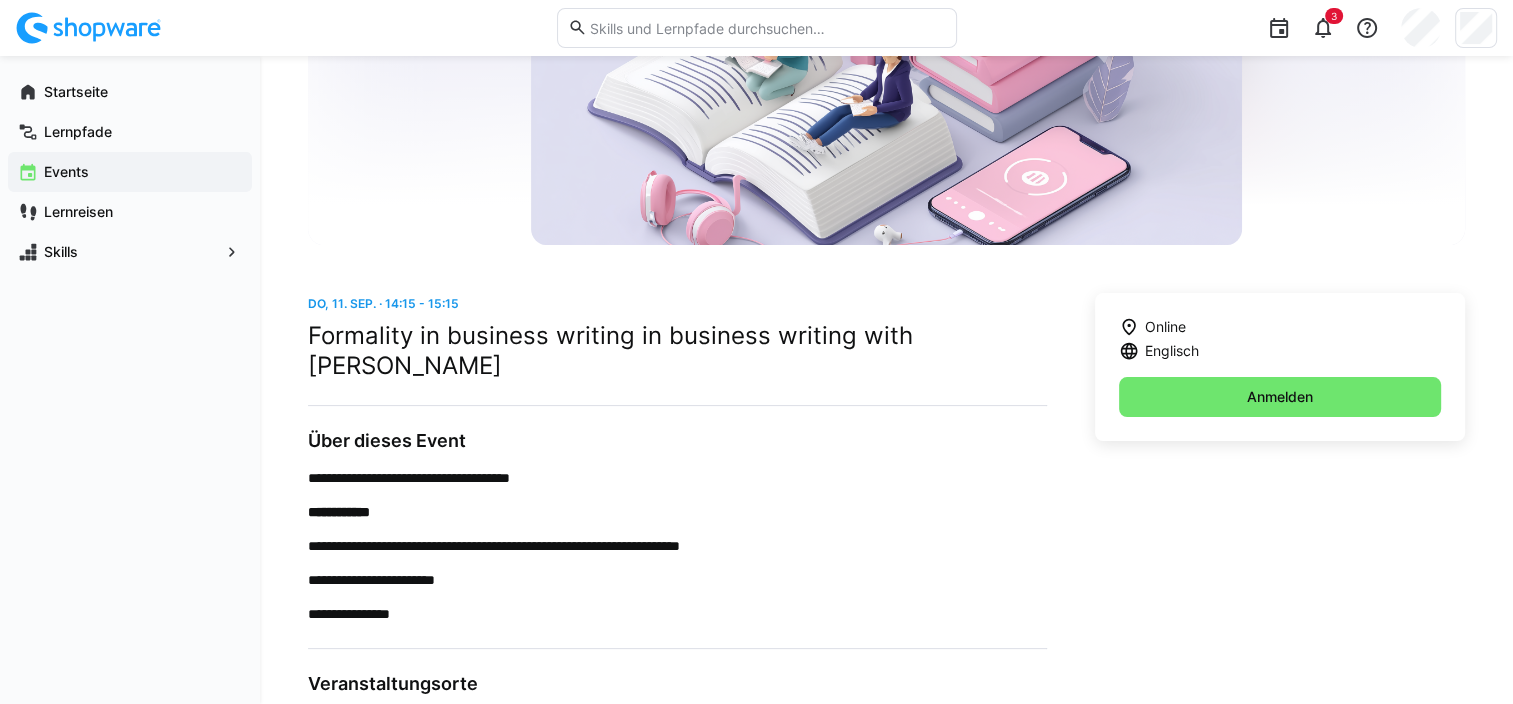 scroll, scrollTop: 300, scrollLeft: 0, axis: vertical 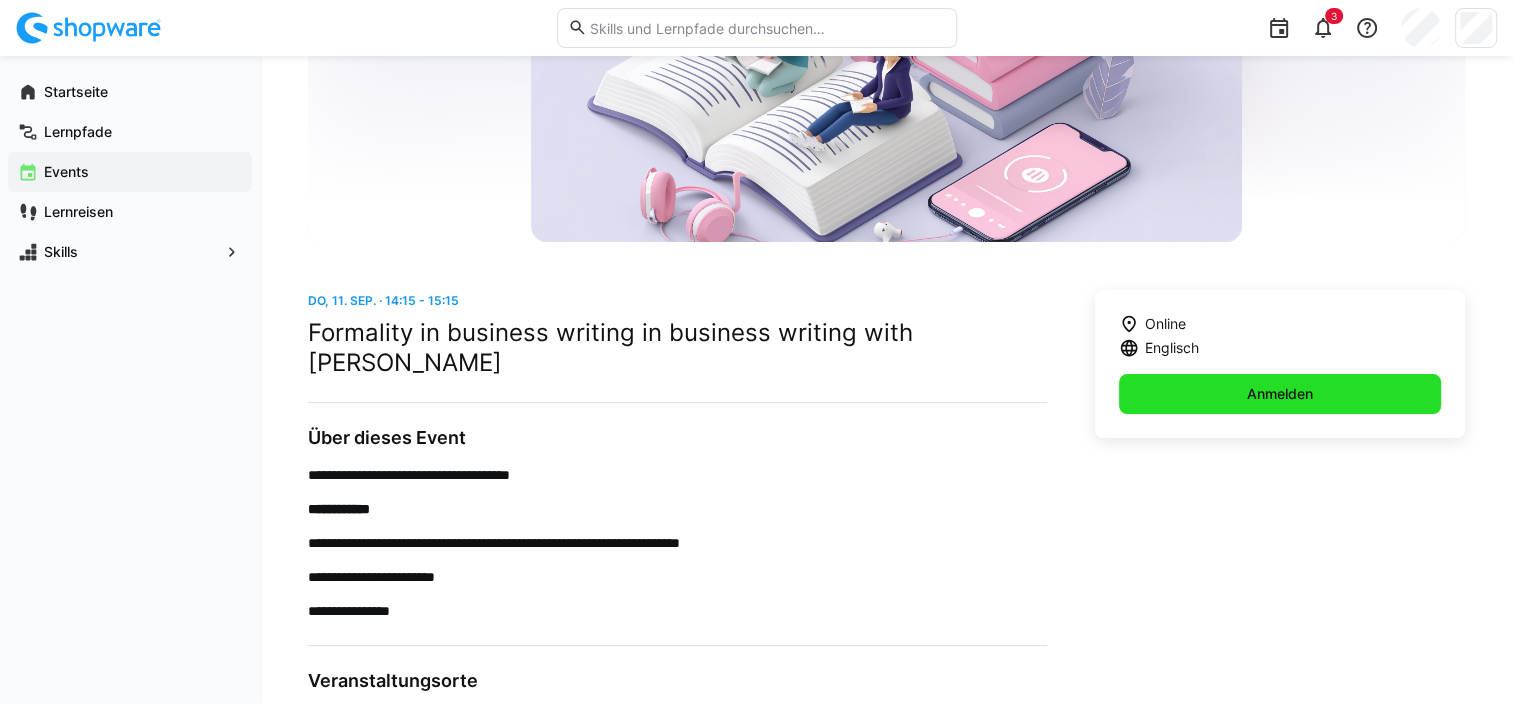 click on "Anmelden" 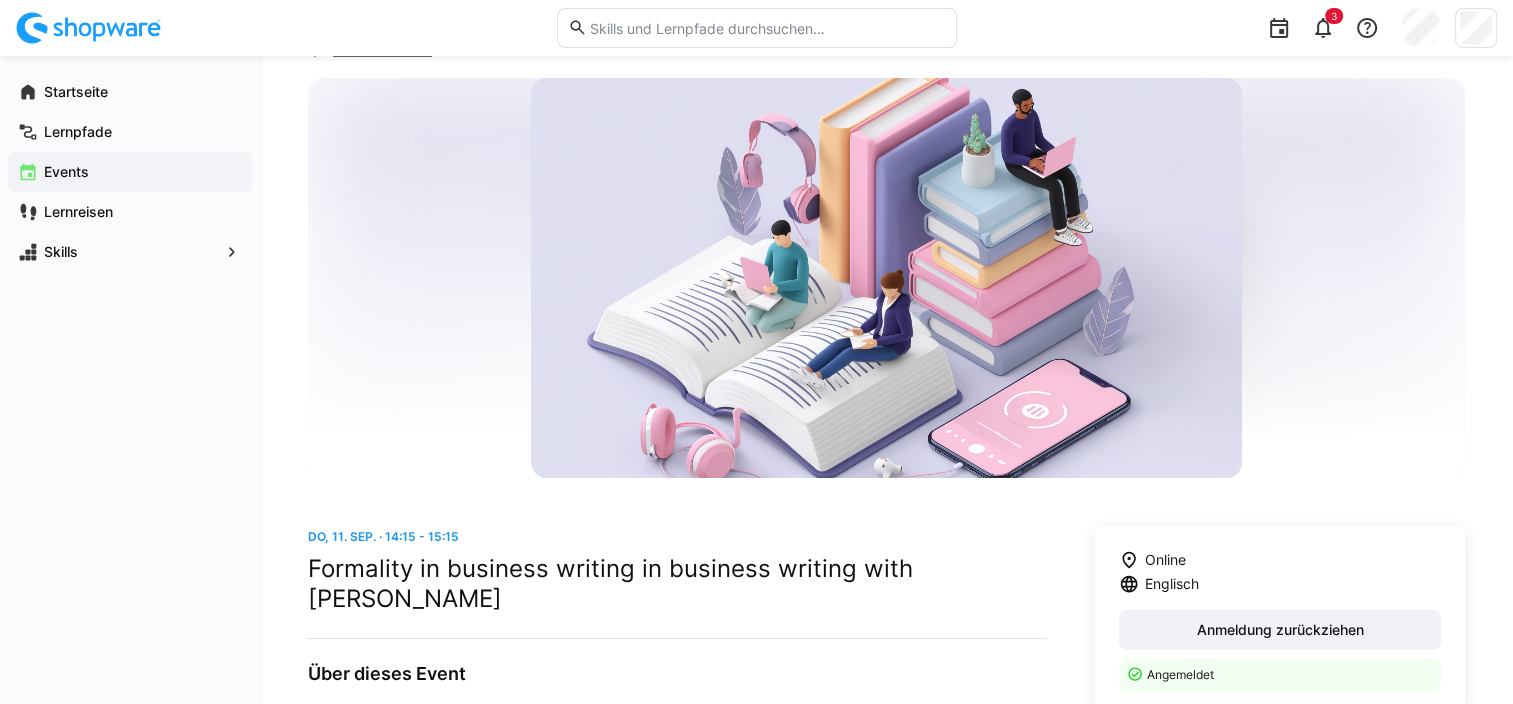 scroll, scrollTop: 0, scrollLeft: 0, axis: both 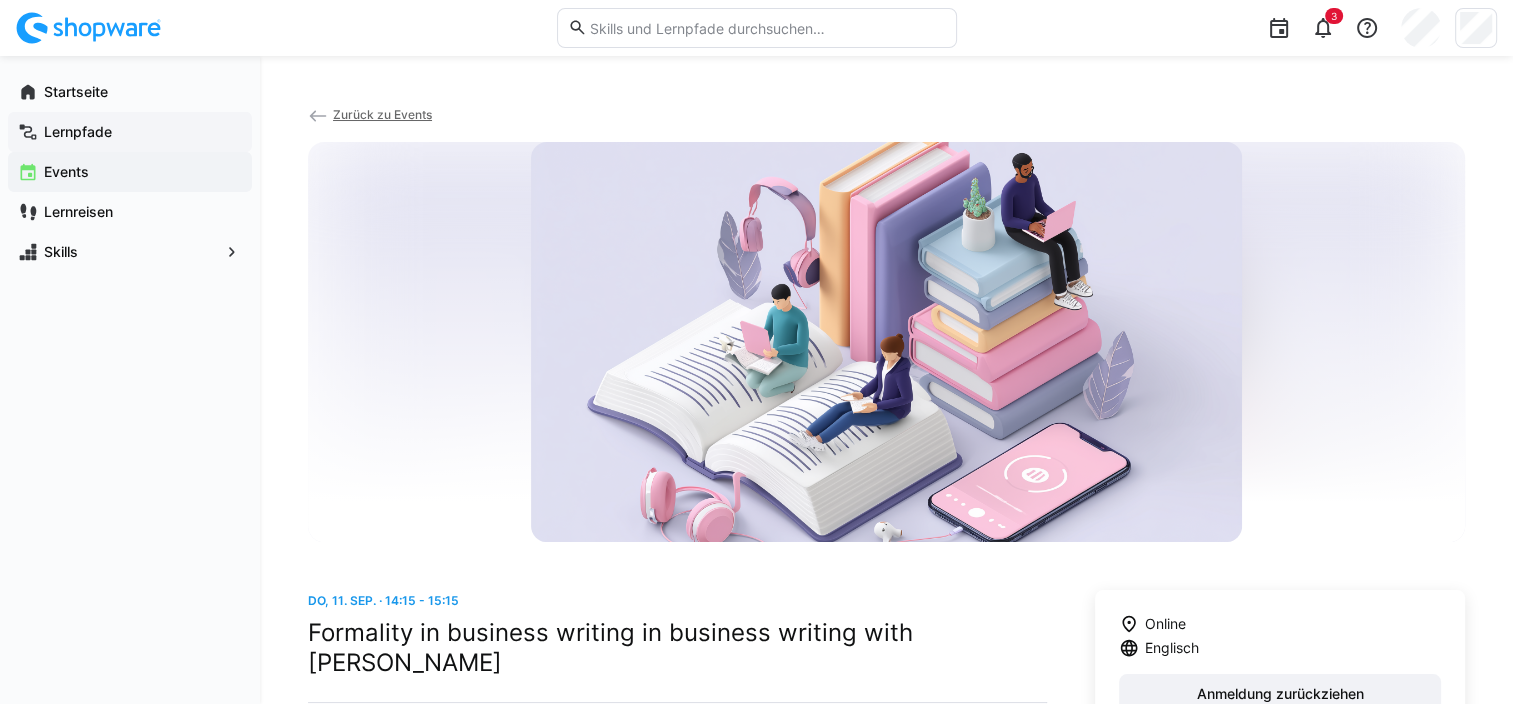 click on "Lernpfade" 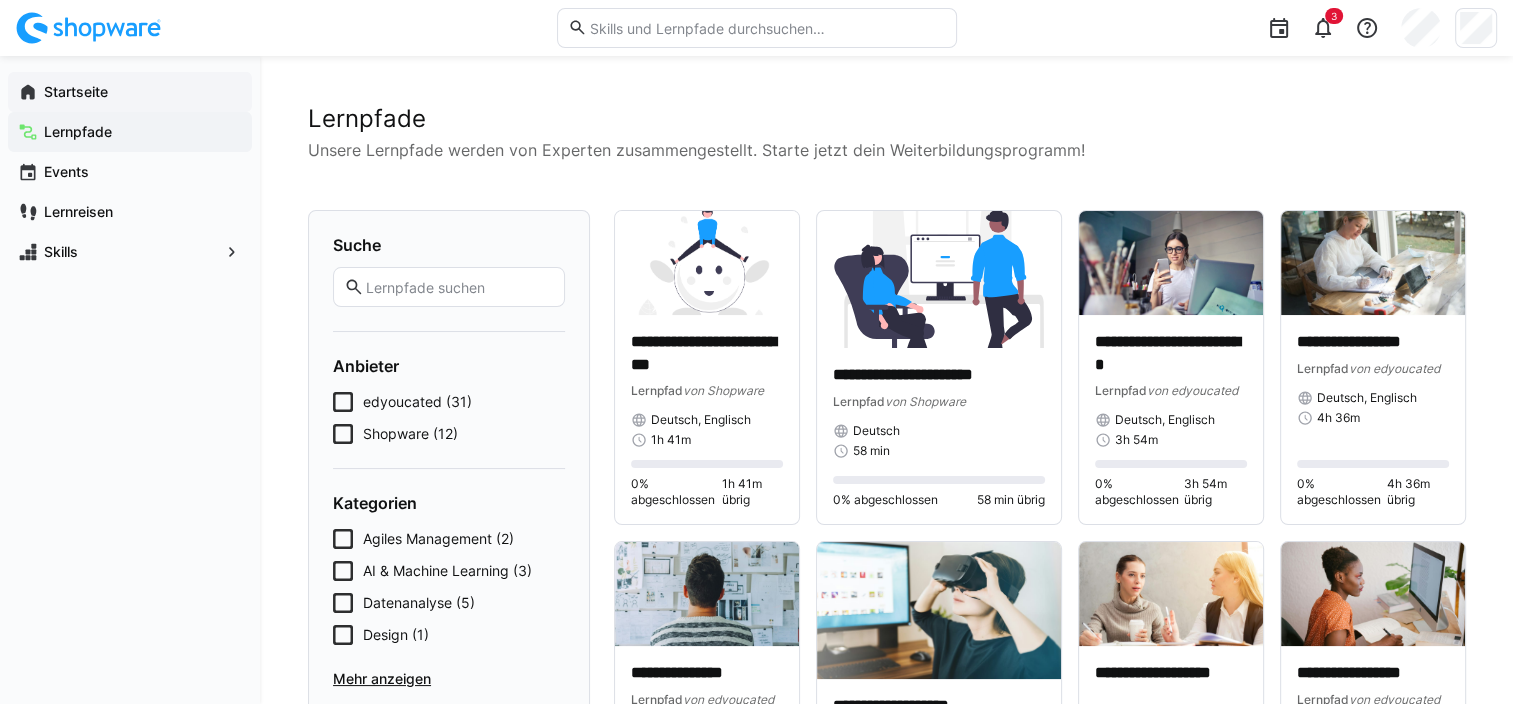 click on "Startseite" 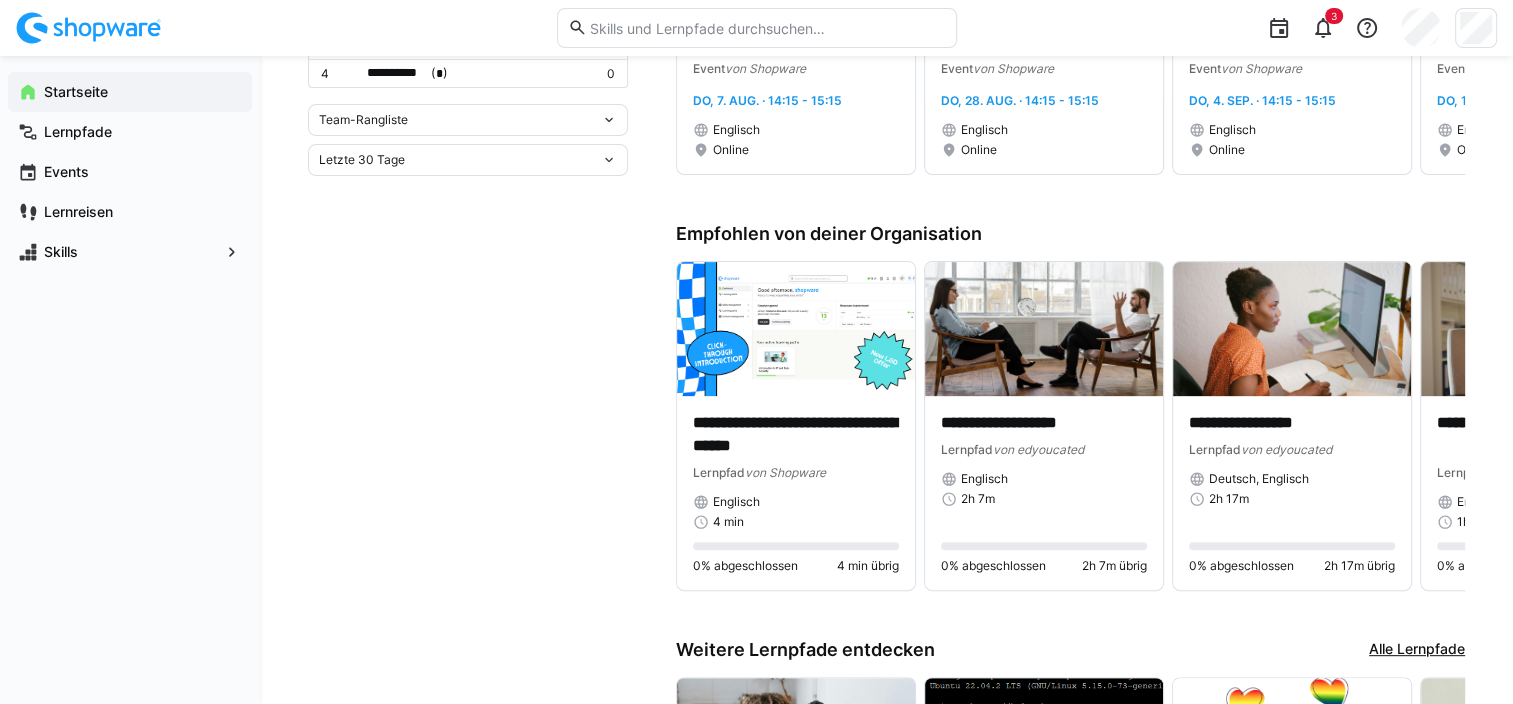 scroll, scrollTop: 700, scrollLeft: 0, axis: vertical 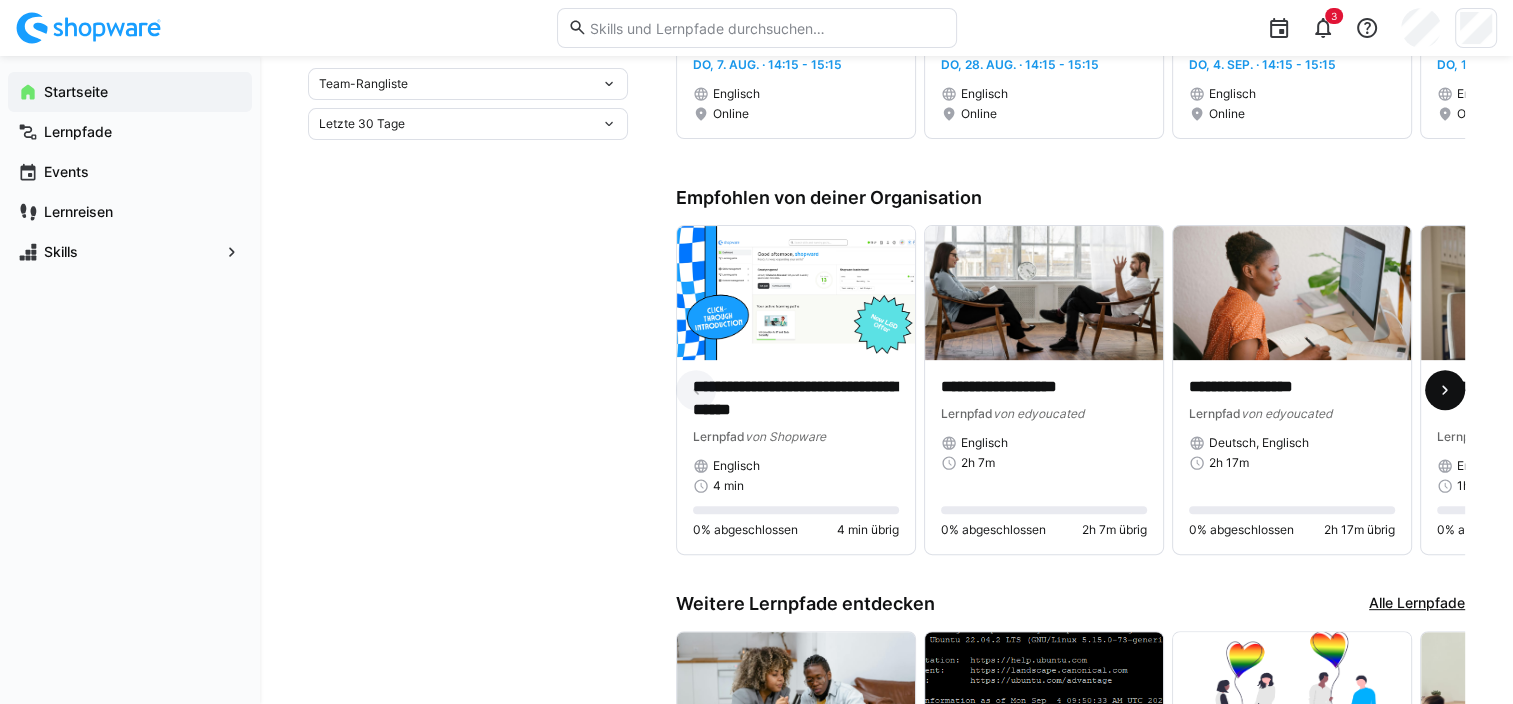 click 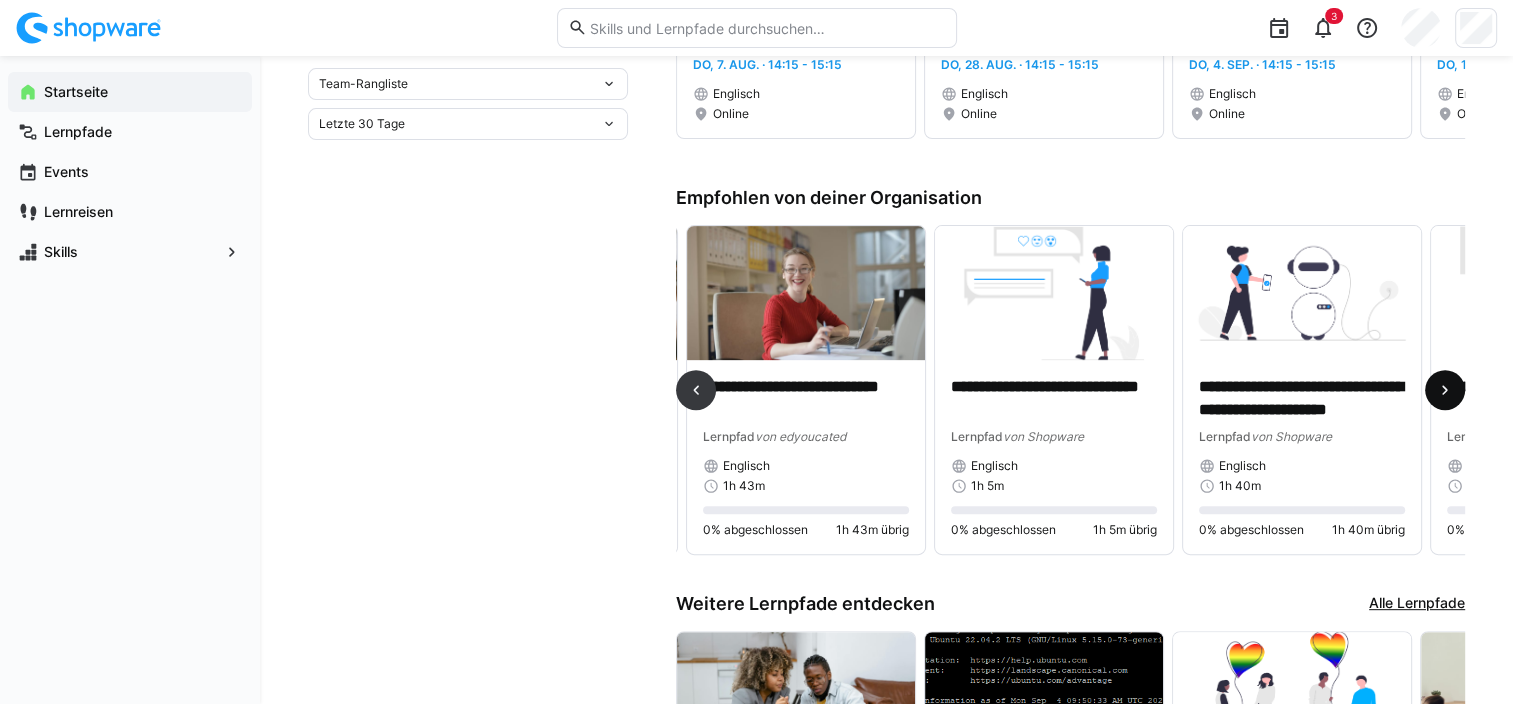 scroll, scrollTop: 0, scrollLeft: 744, axis: horizontal 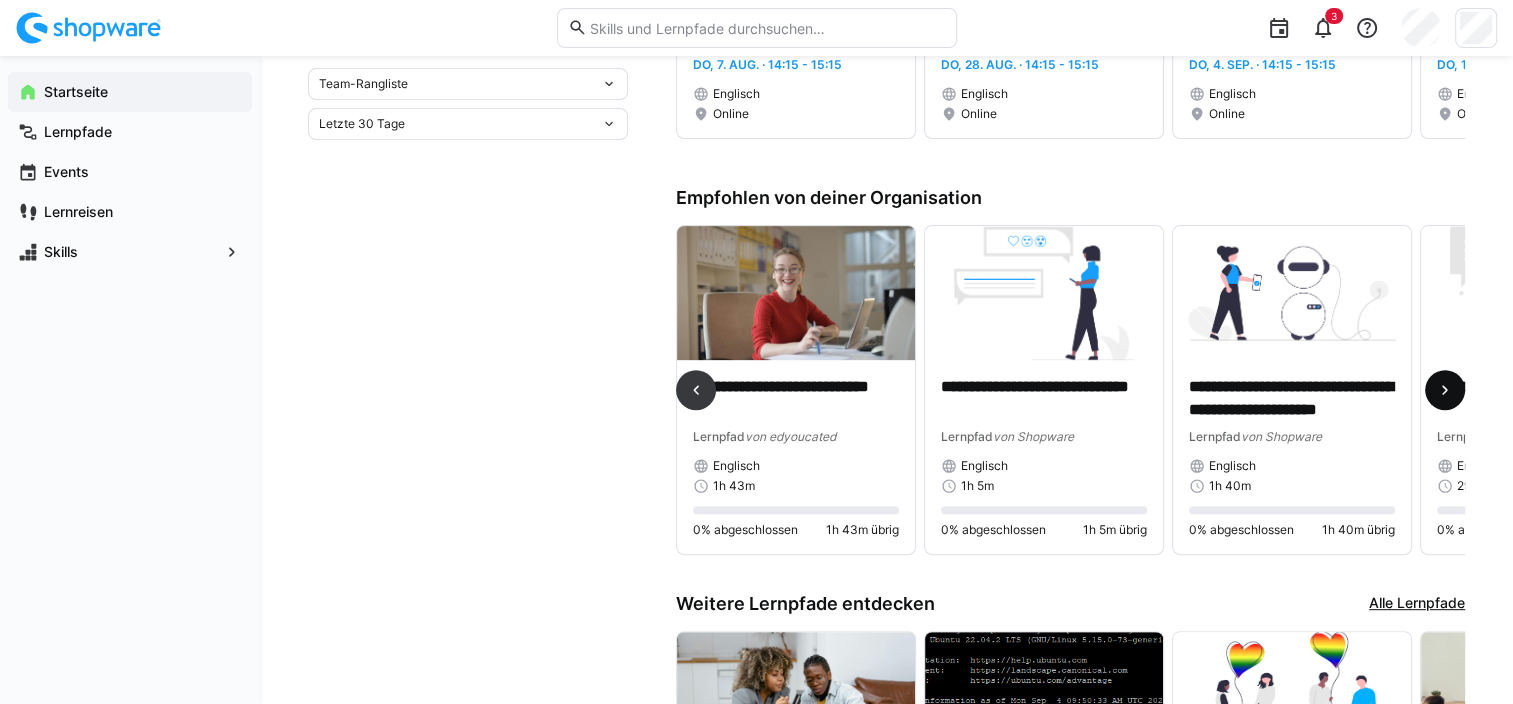 click 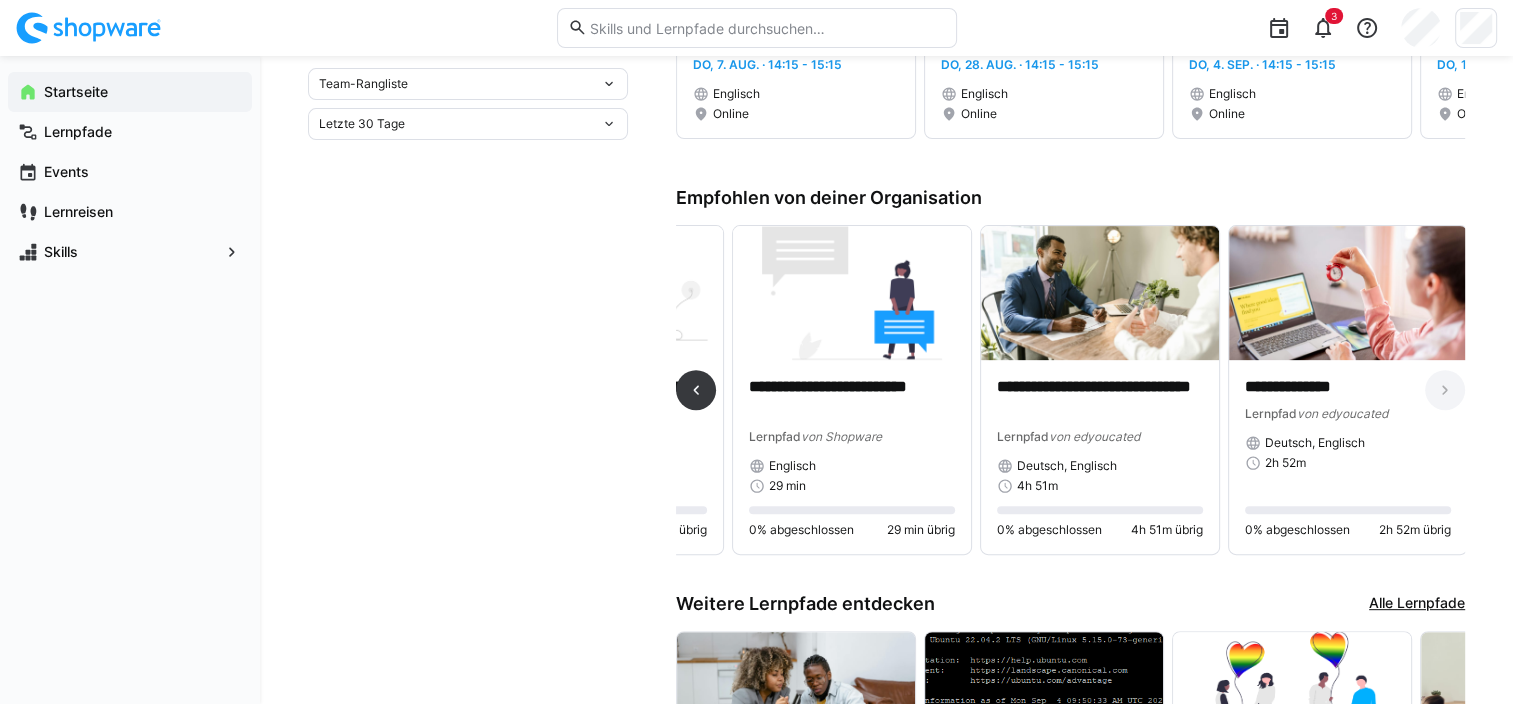 scroll, scrollTop: 0, scrollLeft: 1435, axis: horizontal 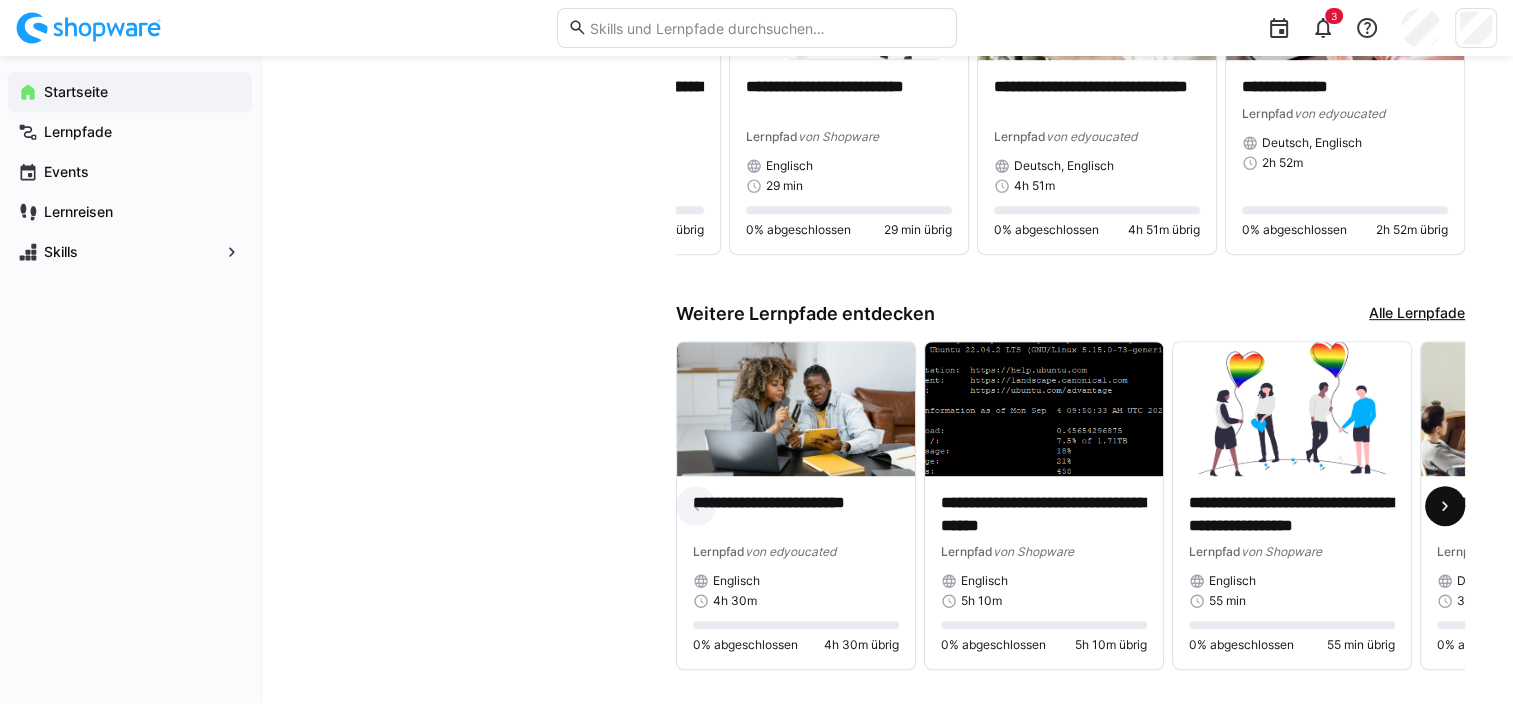 click 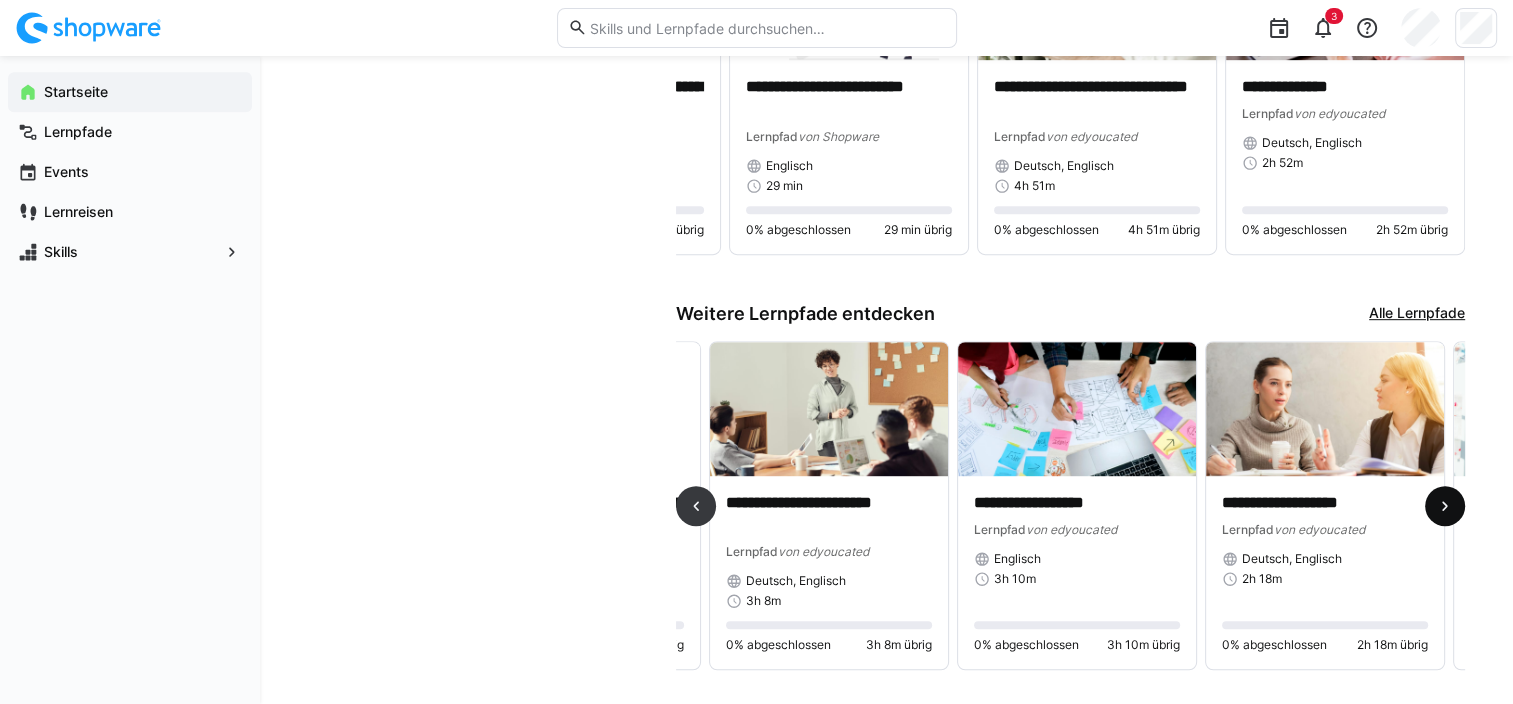 scroll, scrollTop: 0, scrollLeft: 744, axis: horizontal 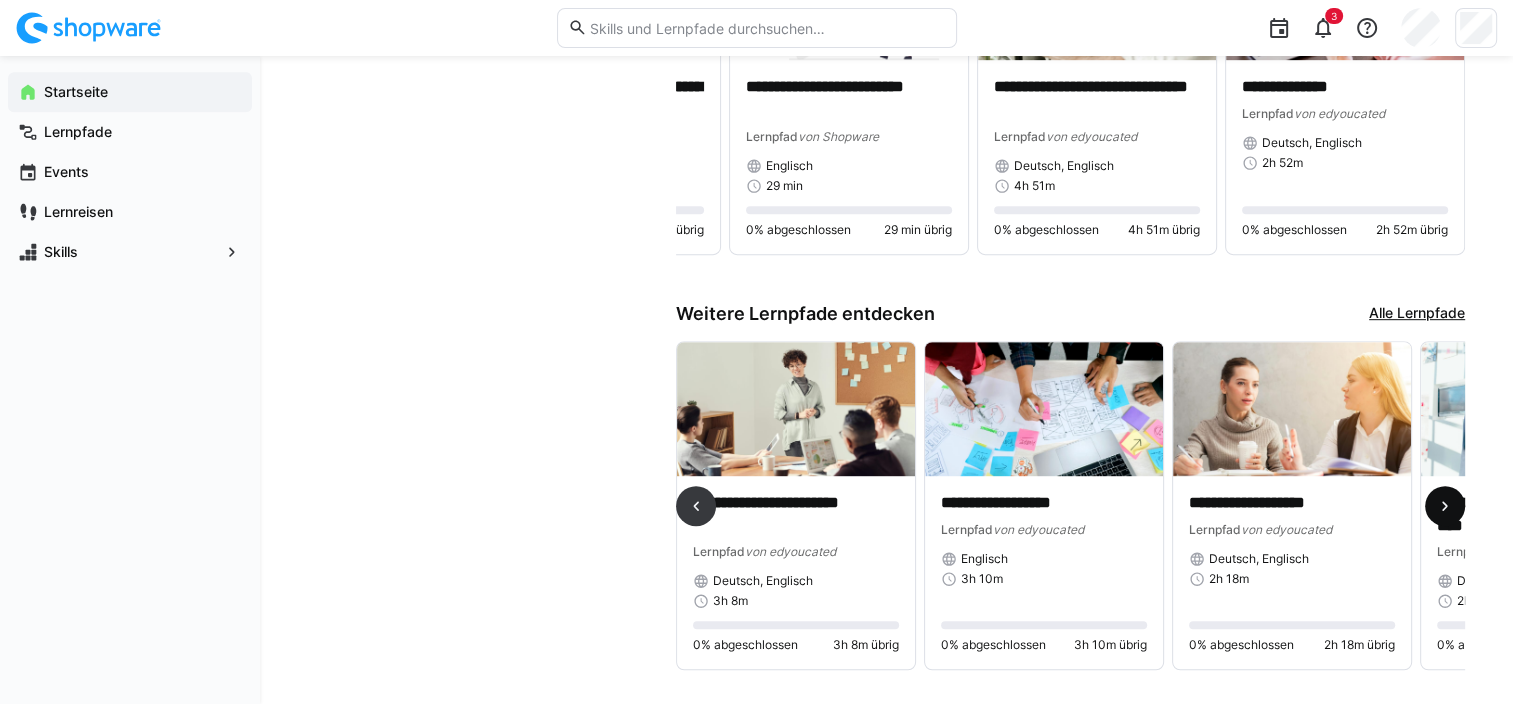 click 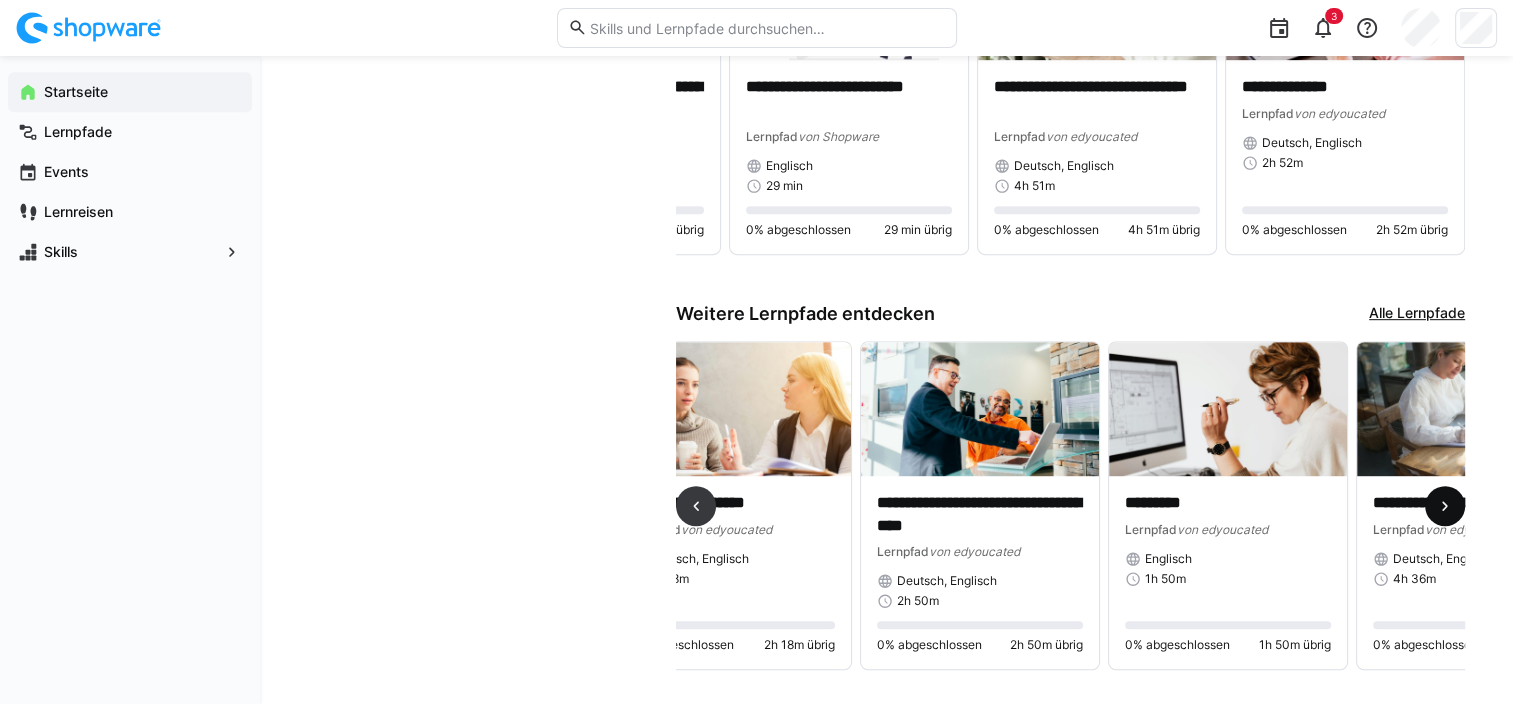 scroll, scrollTop: 0, scrollLeft: 1488, axis: horizontal 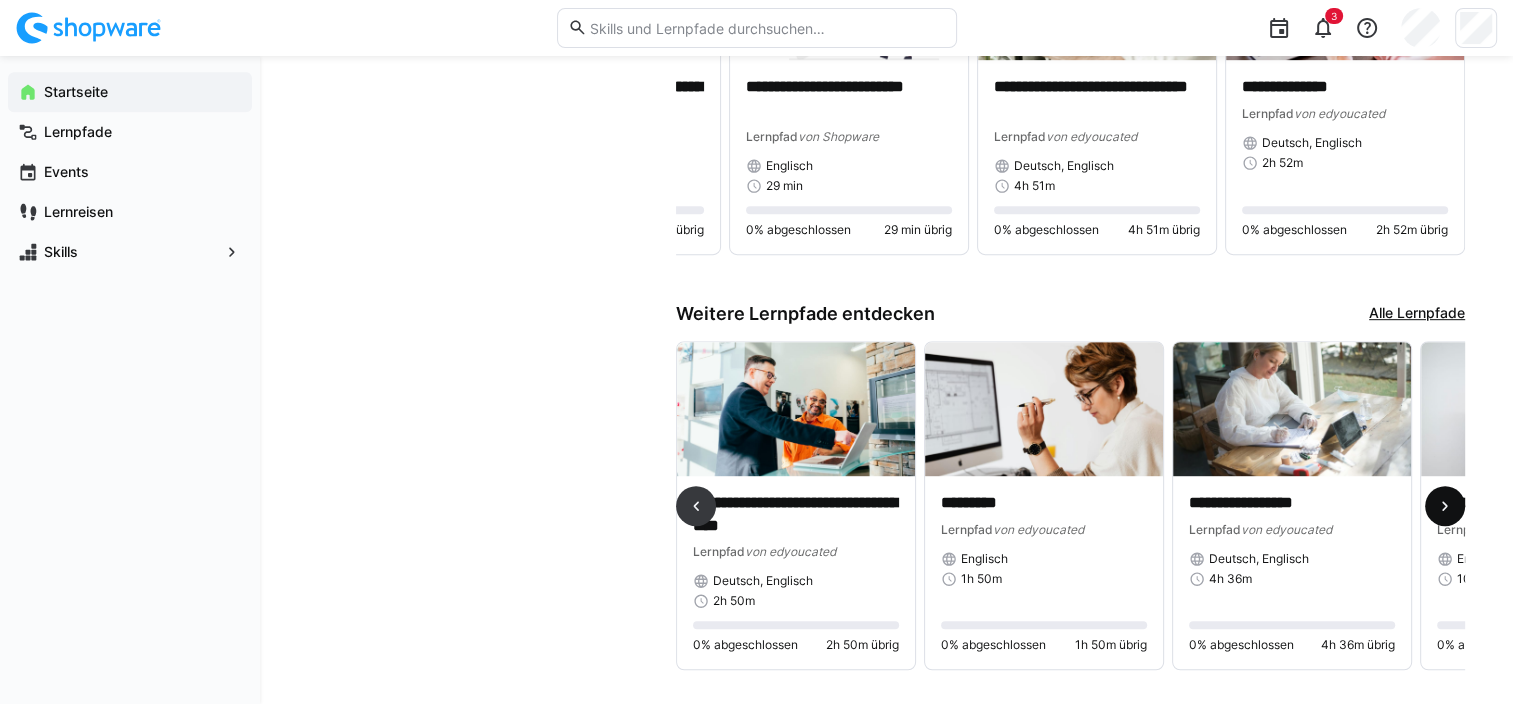 click 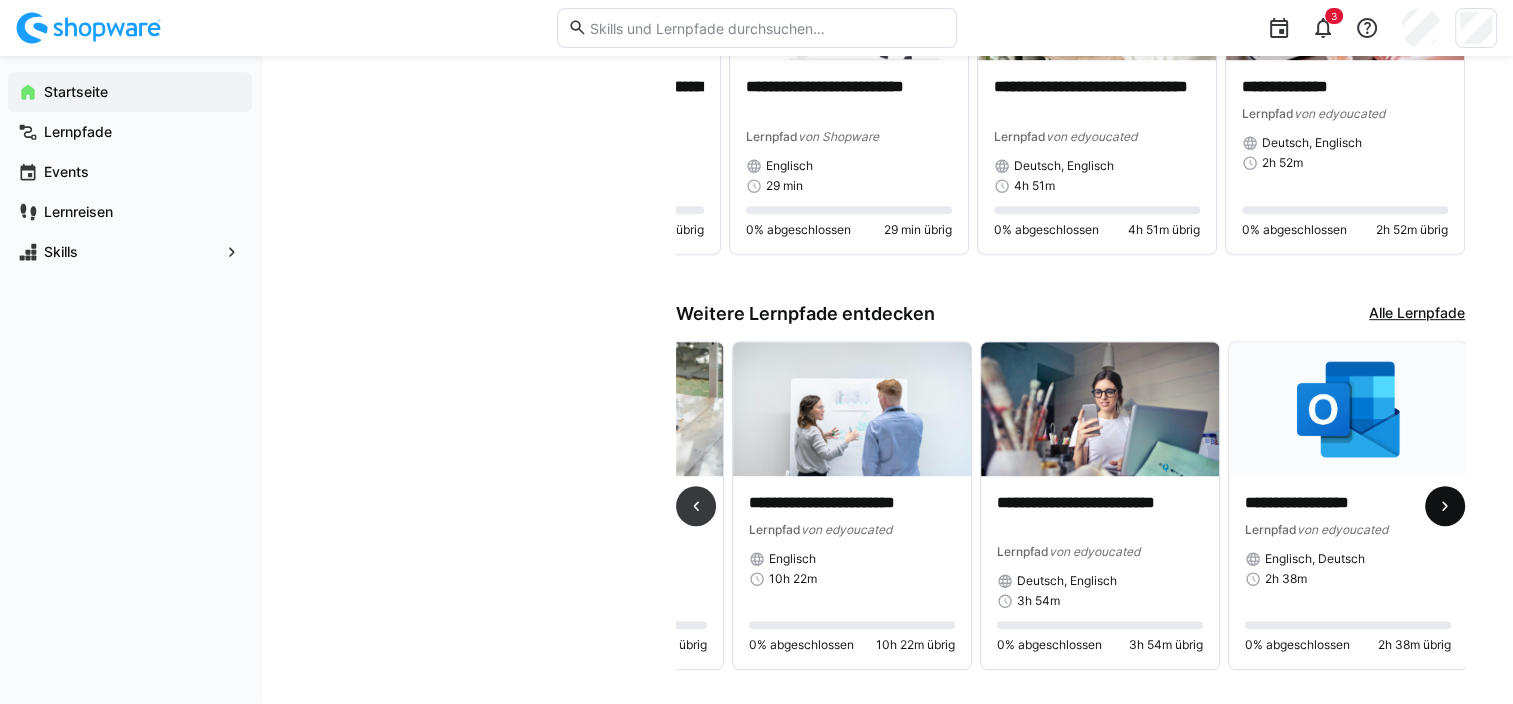 scroll, scrollTop: 0, scrollLeft: 2179, axis: horizontal 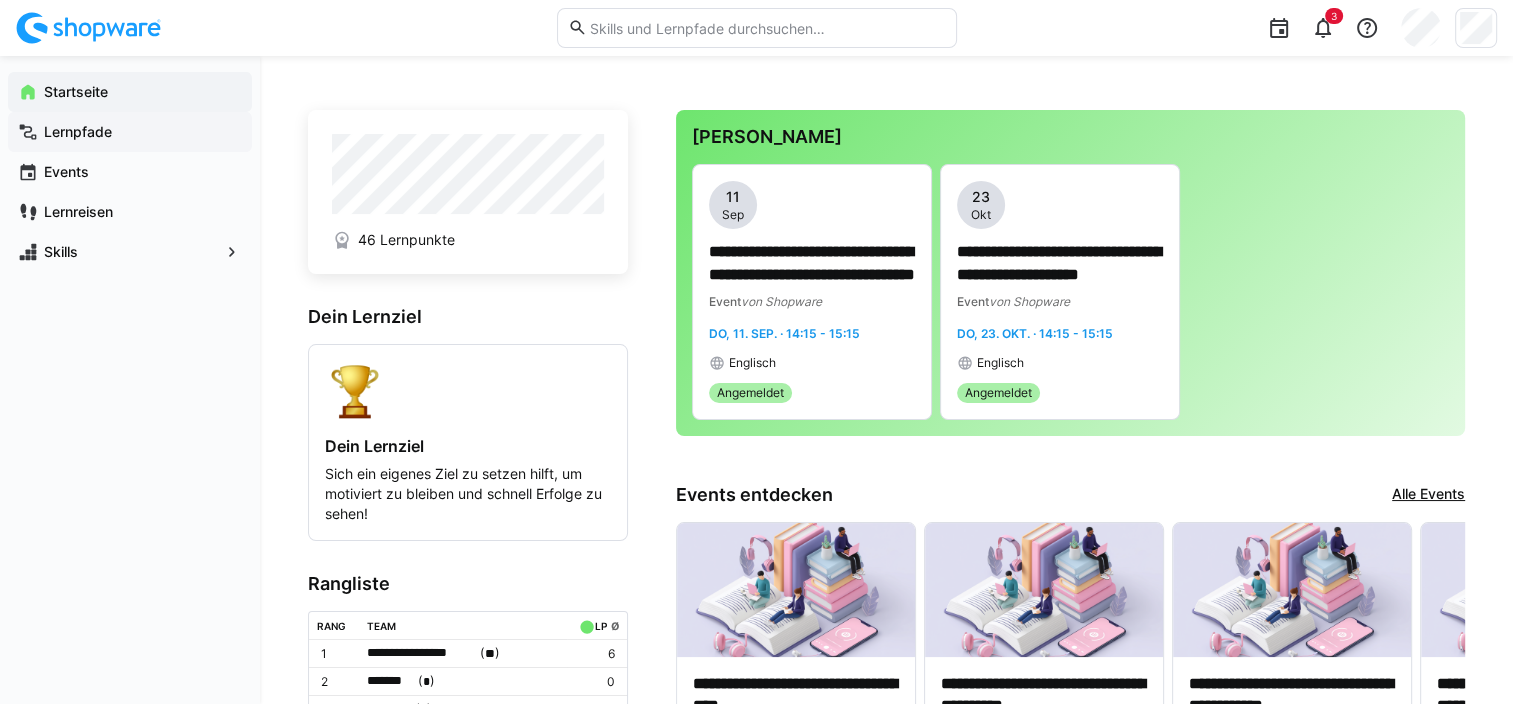 click on "Lernpfade" 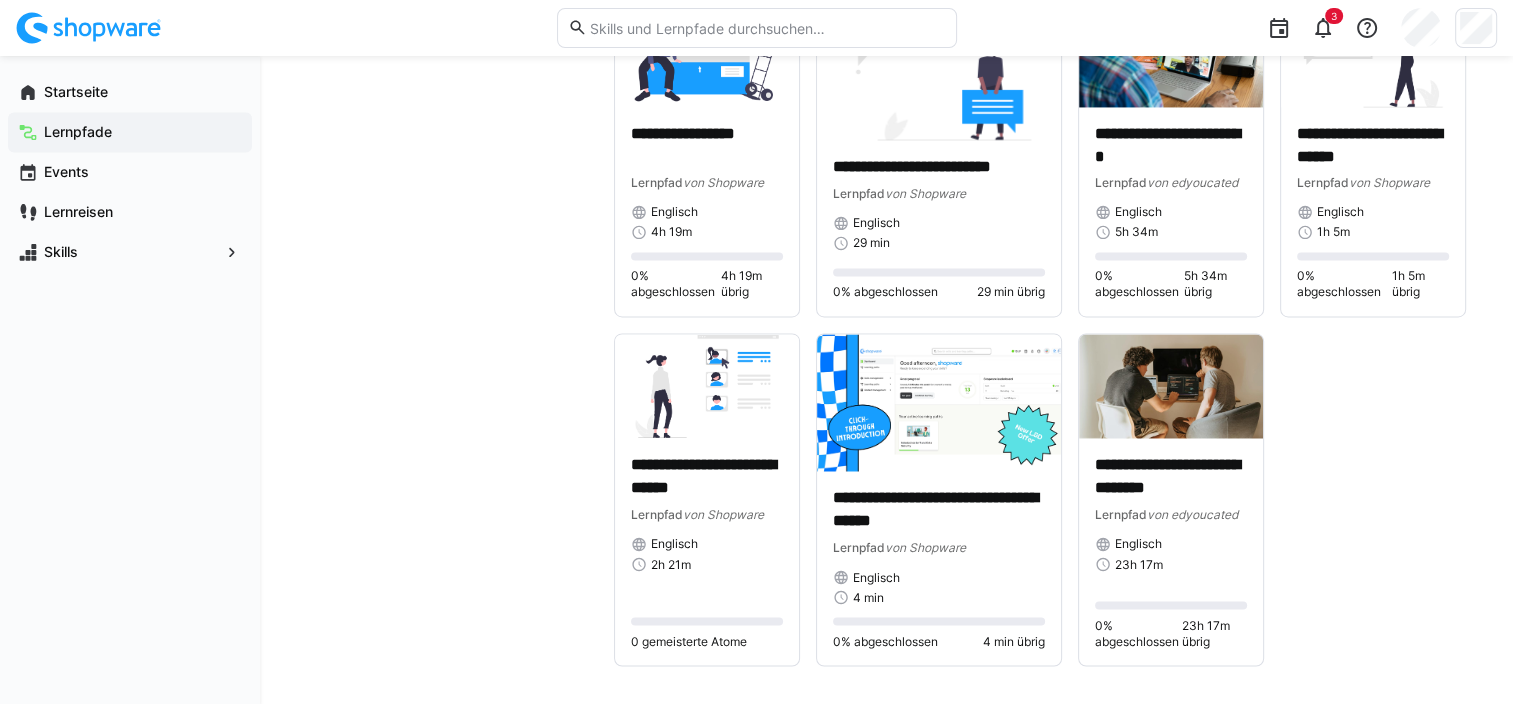 scroll, scrollTop: 3225, scrollLeft: 0, axis: vertical 